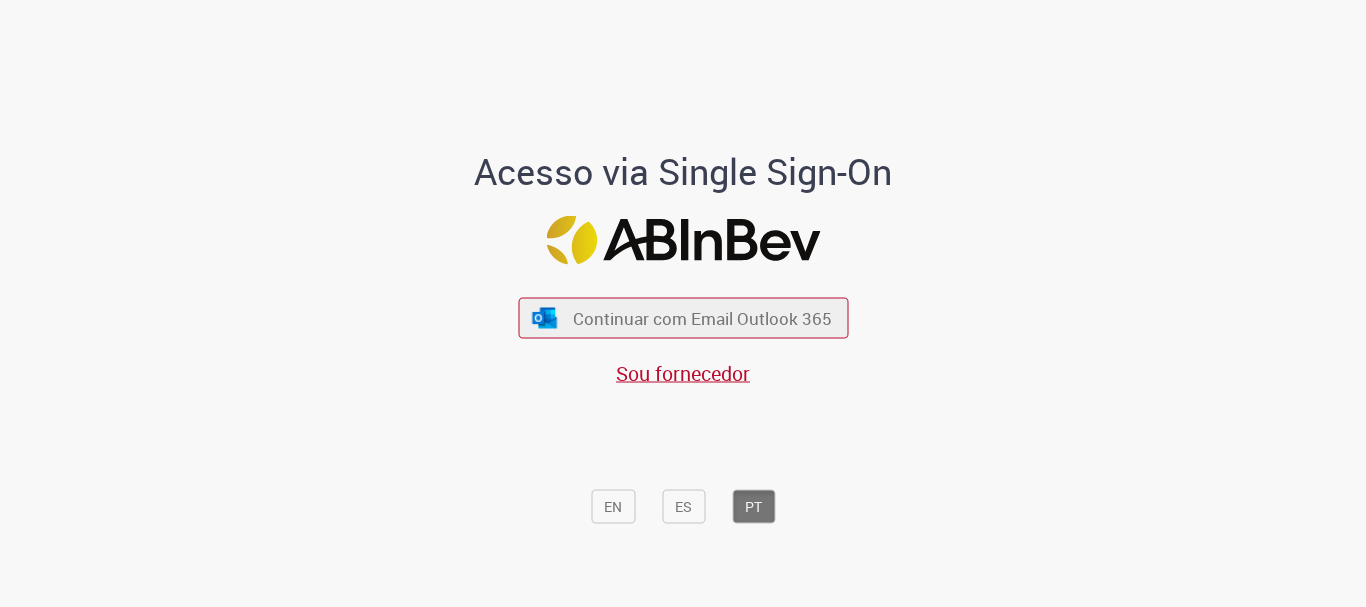 scroll, scrollTop: 0, scrollLeft: 0, axis: both 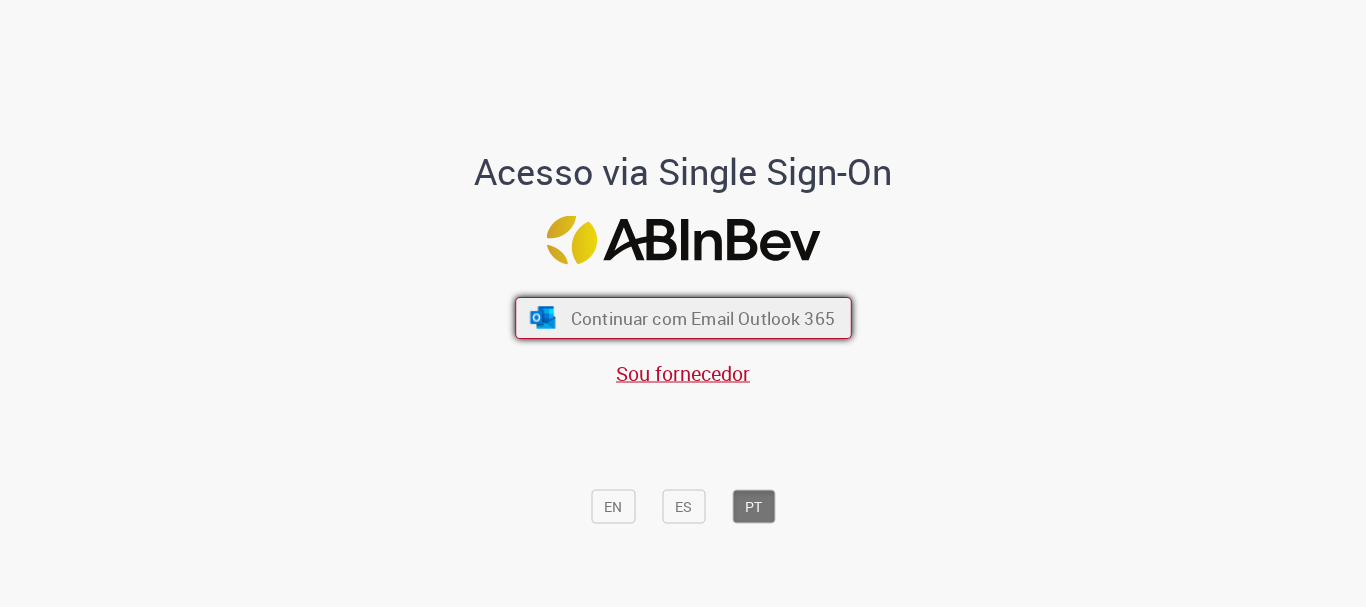 click on "Continuar com Email Outlook 365" at bounding box center [702, 318] 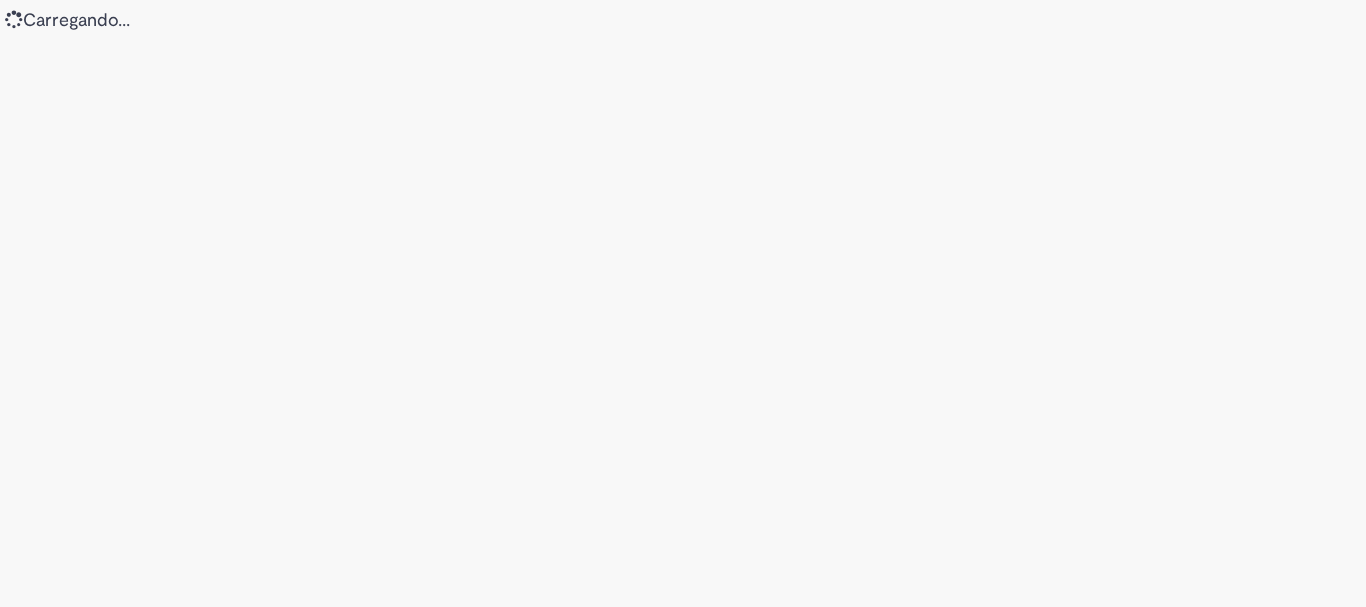 scroll, scrollTop: 0, scrollLeft: 0, axis: both 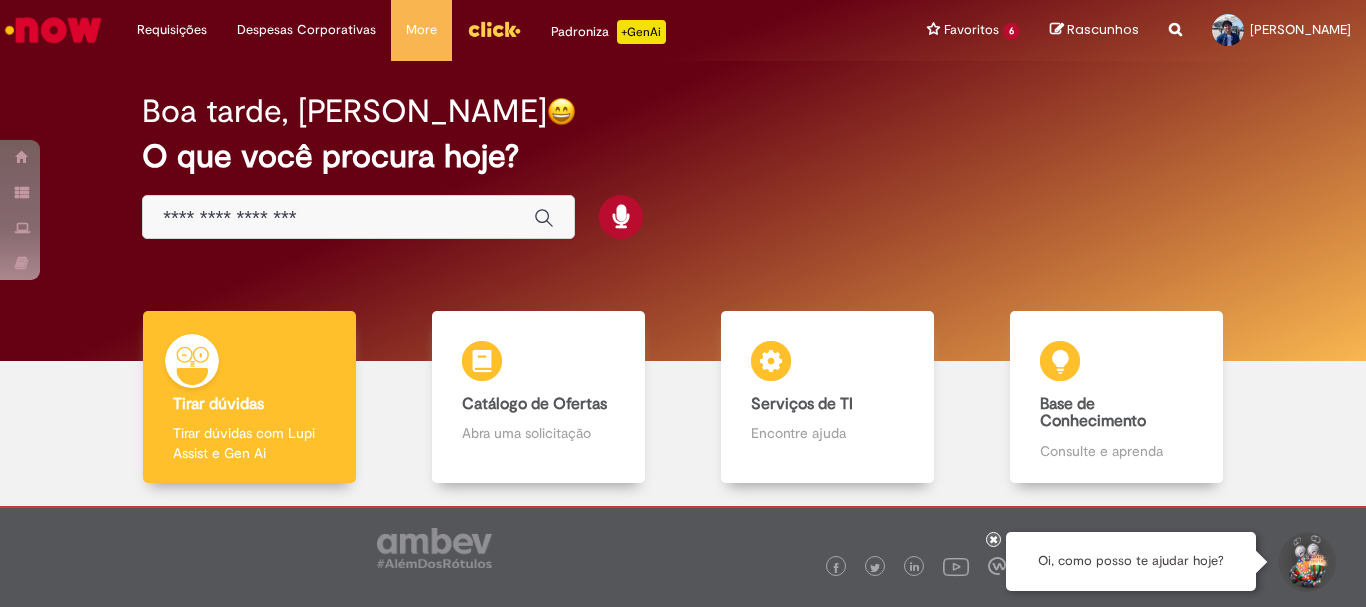 click at bounding box center (338, 218) 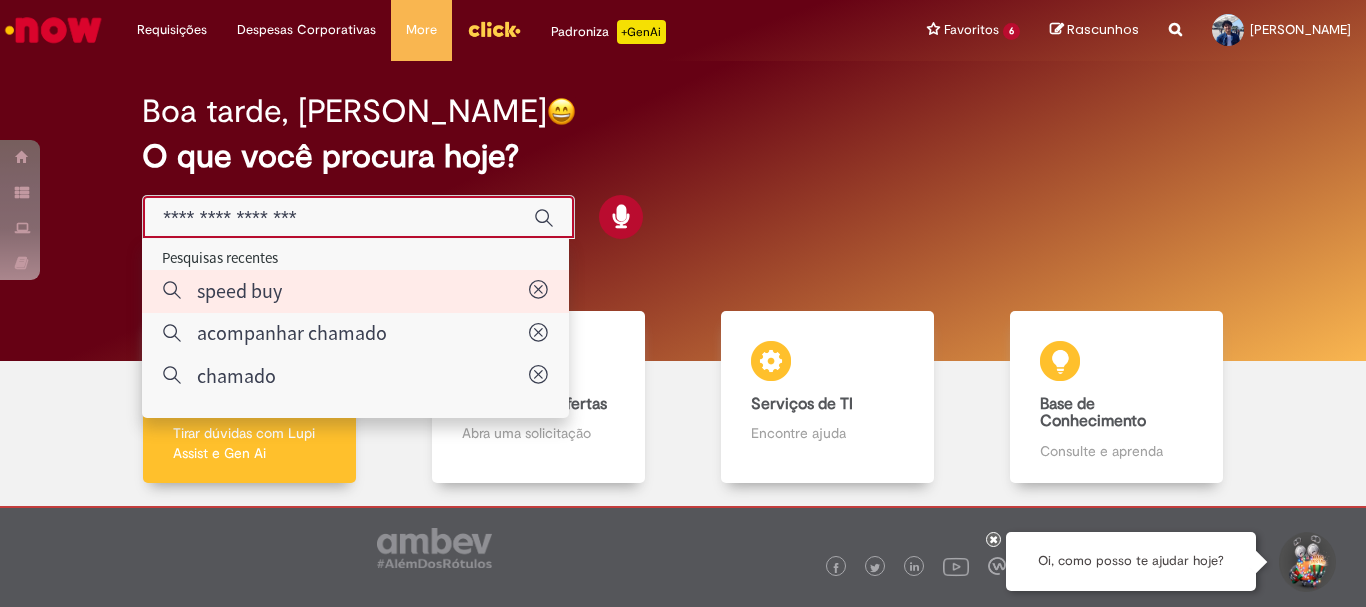 type on "*********" 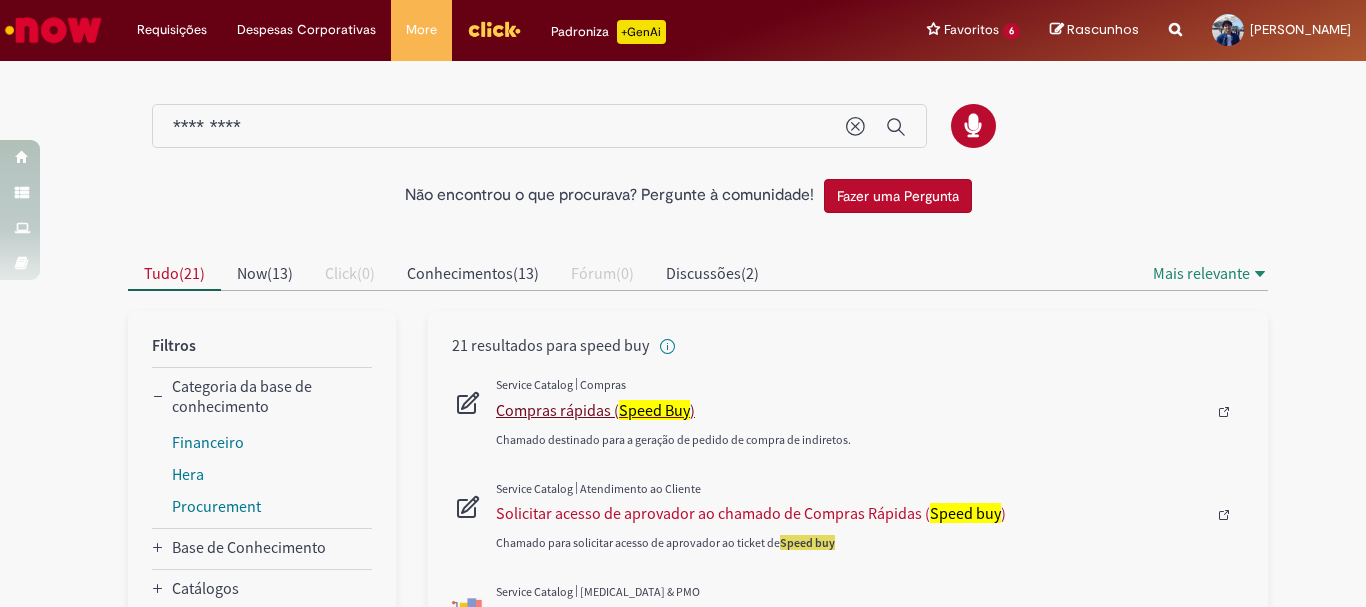 click on "Compras rápidas ( Speed Buy )" at bounding box center (851, 410) 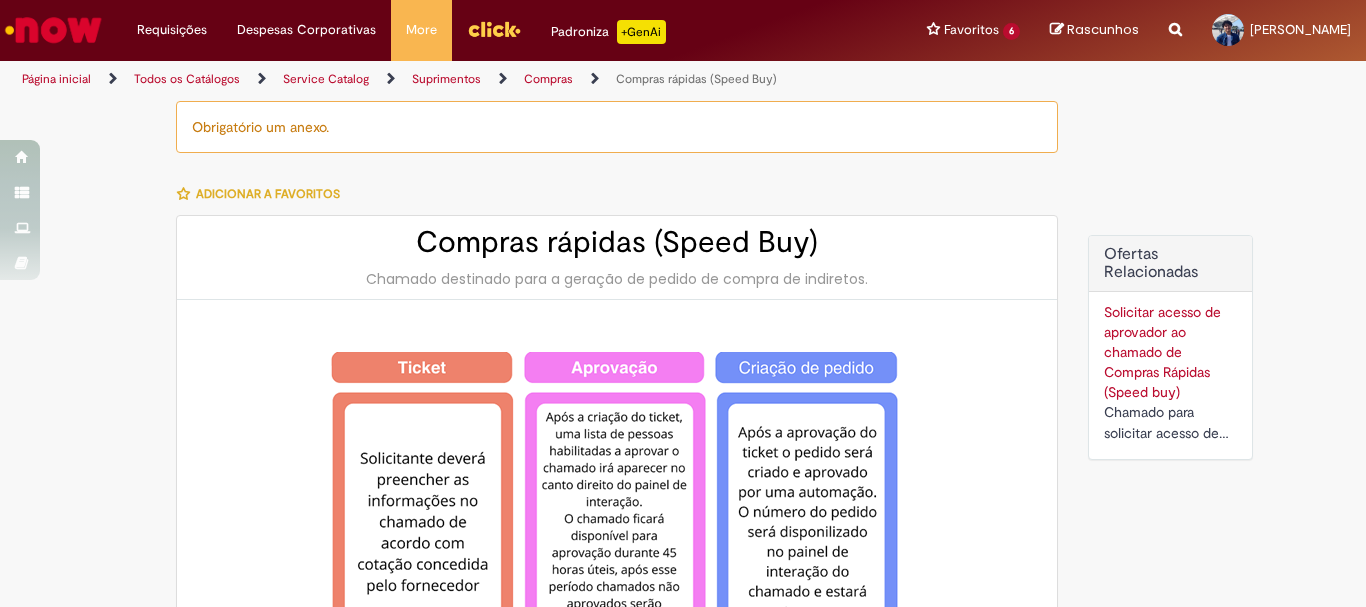 type on "********" 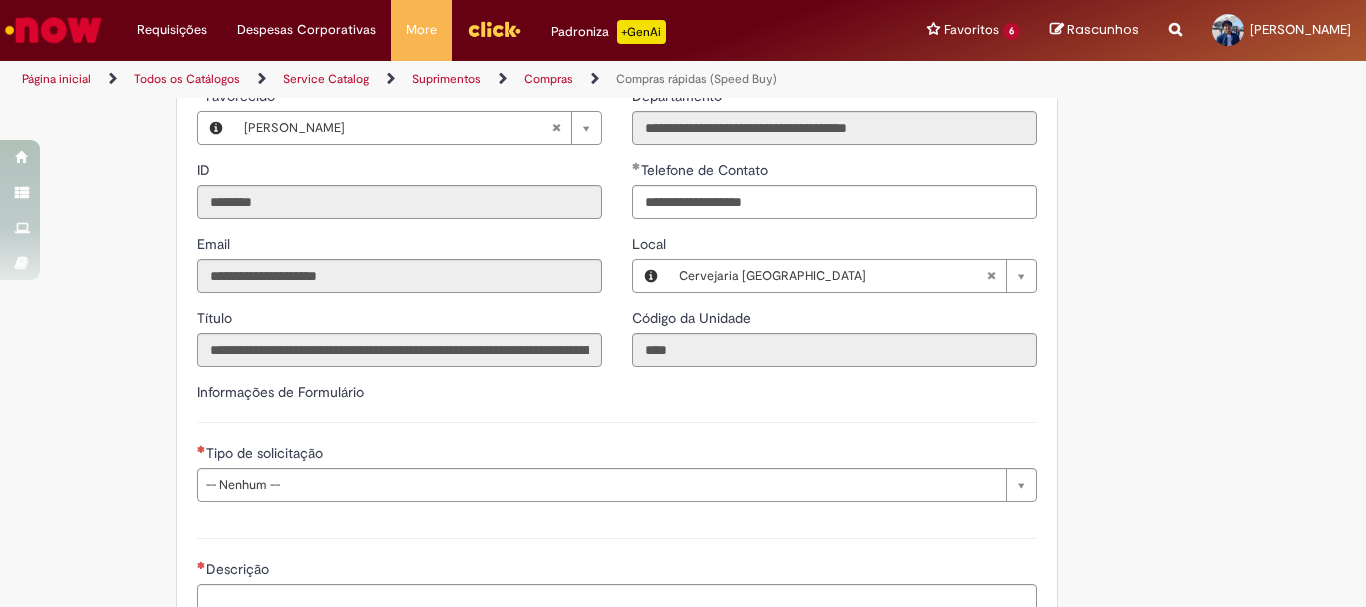 scroll, scrollTop: 2800, scrollLeft: 0, axis: vertical 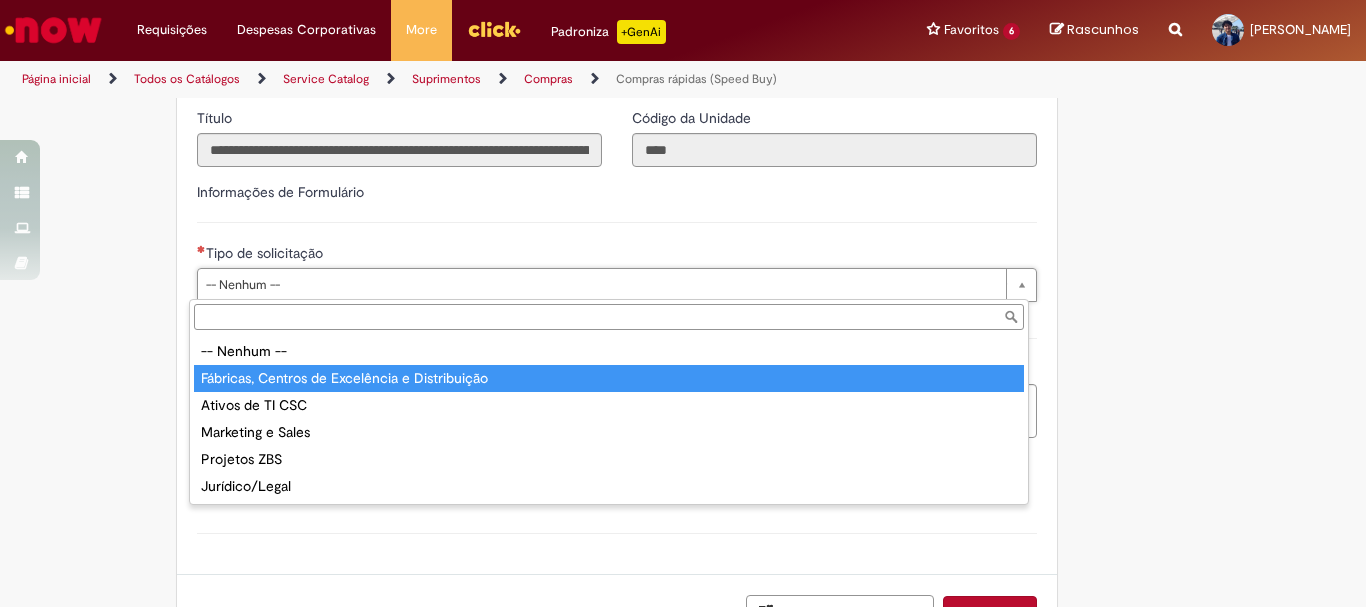 type on "**********" 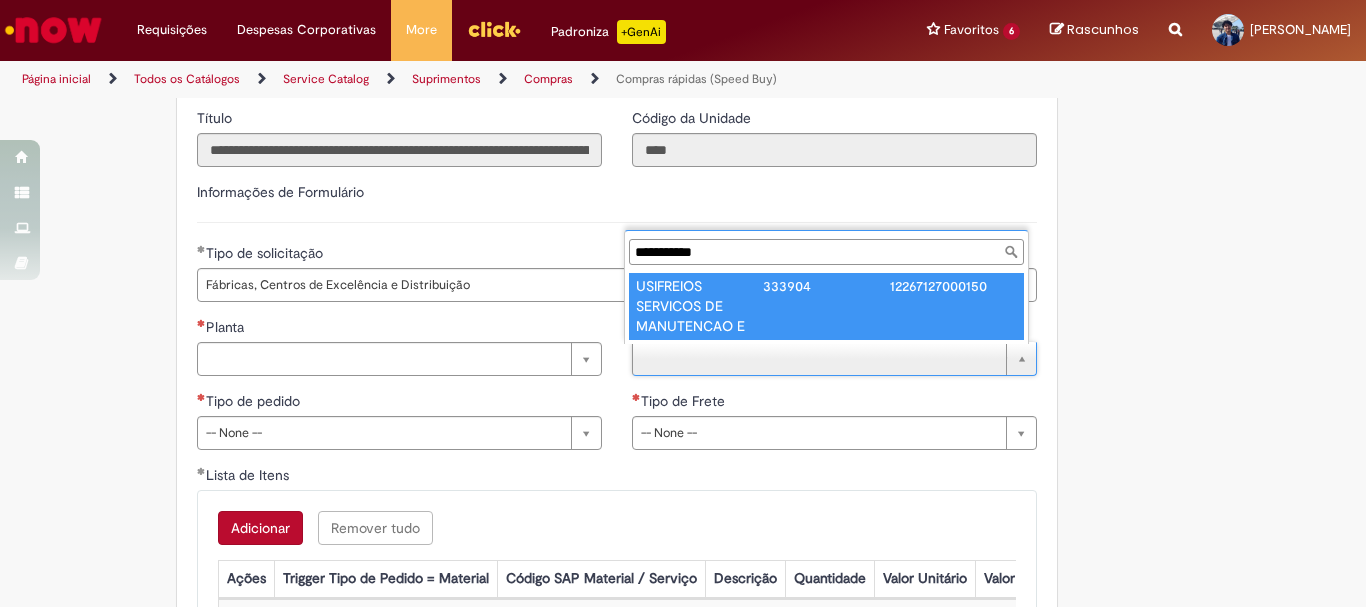 type on "**********" 